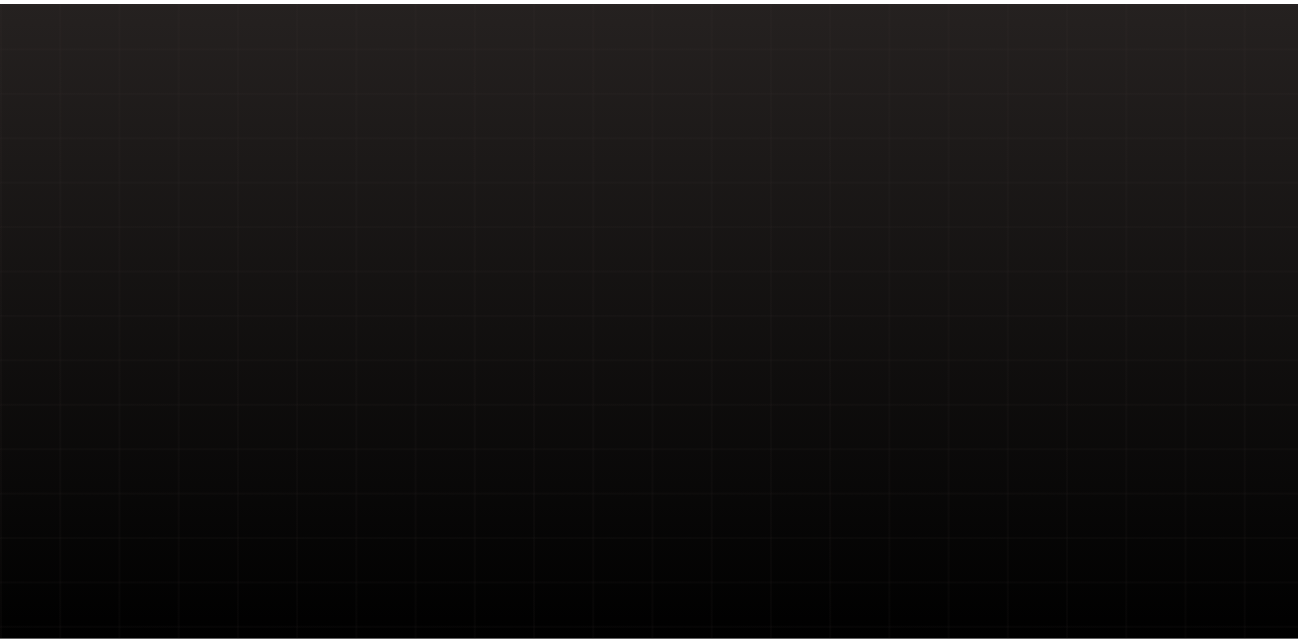 scroll, scrollTop: 0, scrollLeft: 0, axis: both 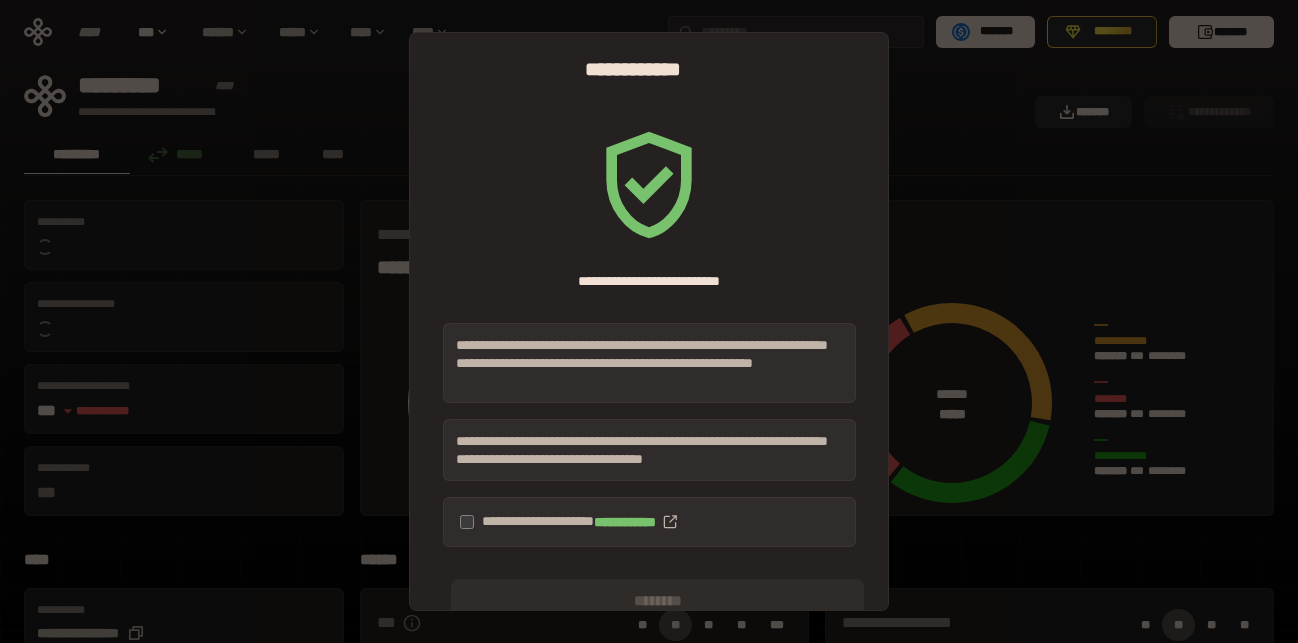 click on "**********" at bounding box center (649, 522) 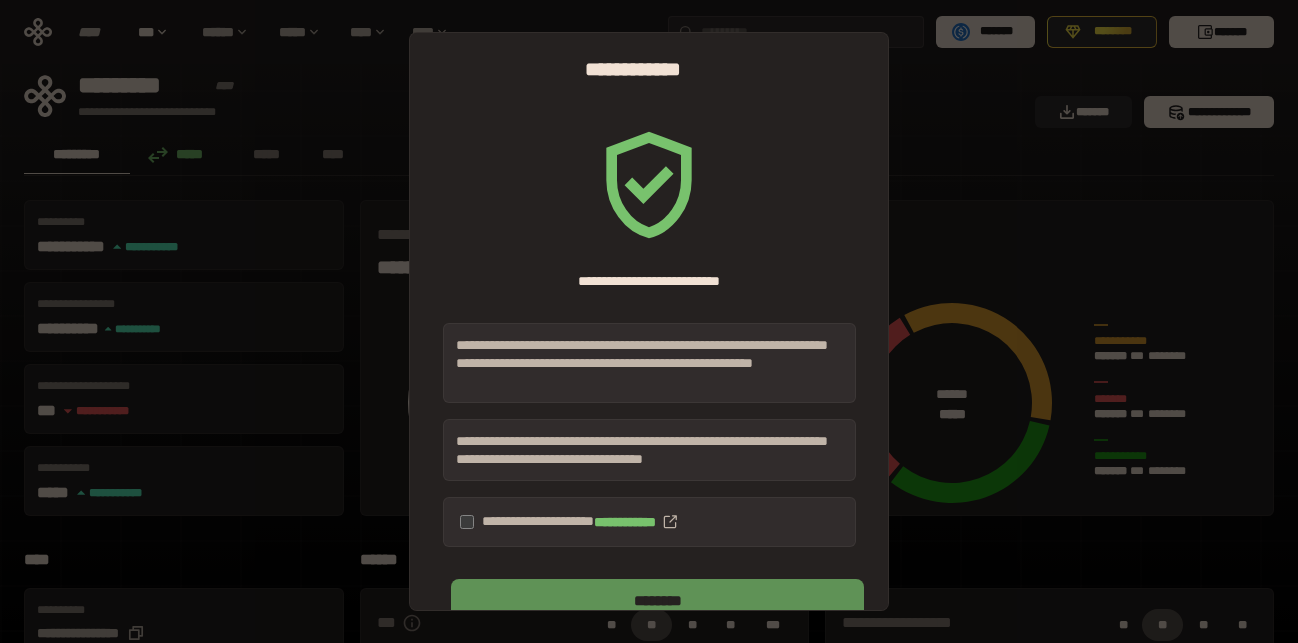 click on "********" at bounding box center (657, 601) 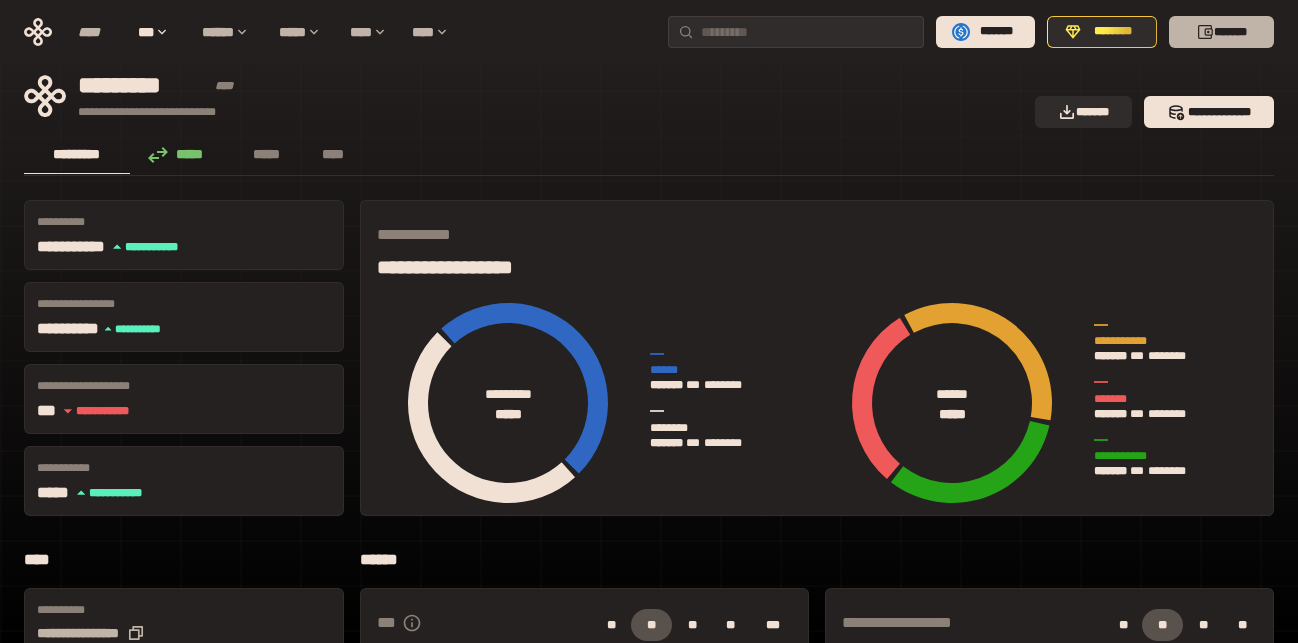 click on "*******" at bounding box center [1221, 32] 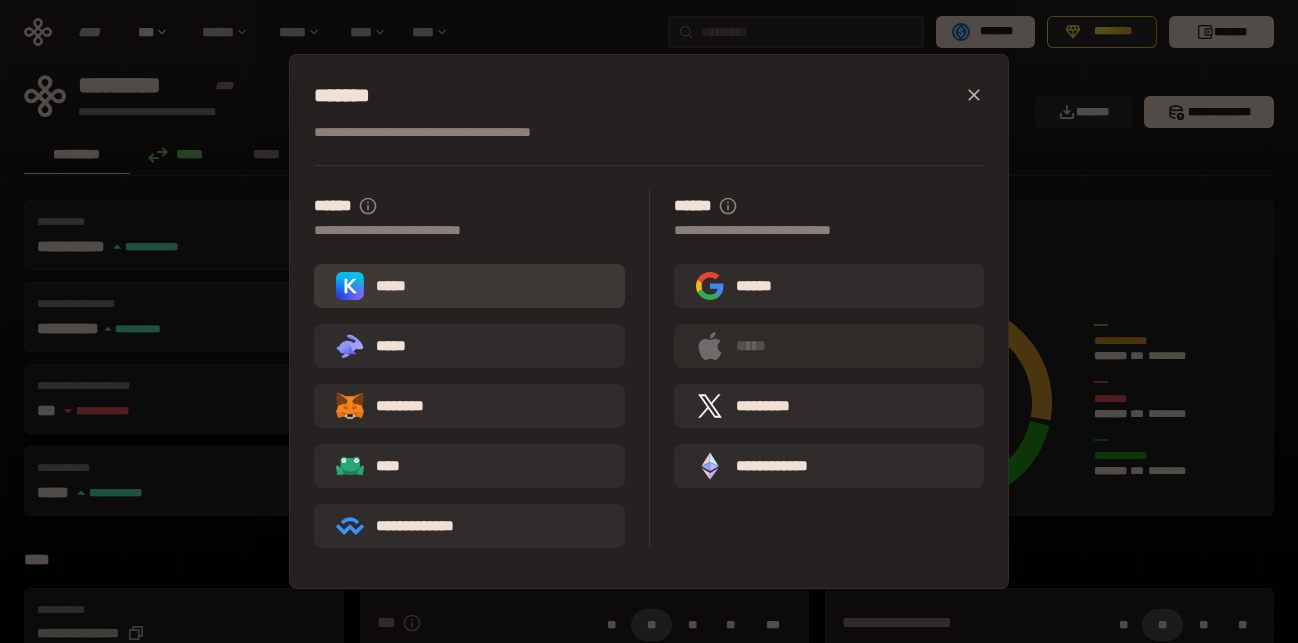 click on "*****" at bounding box center (469, 286) 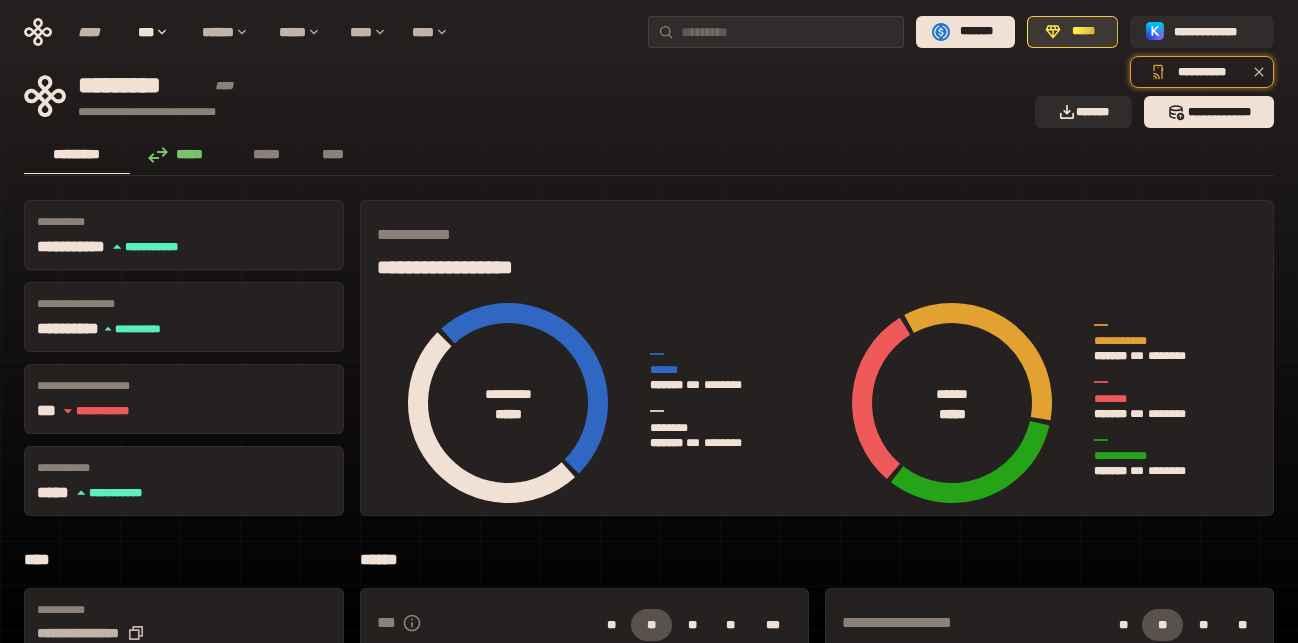 click 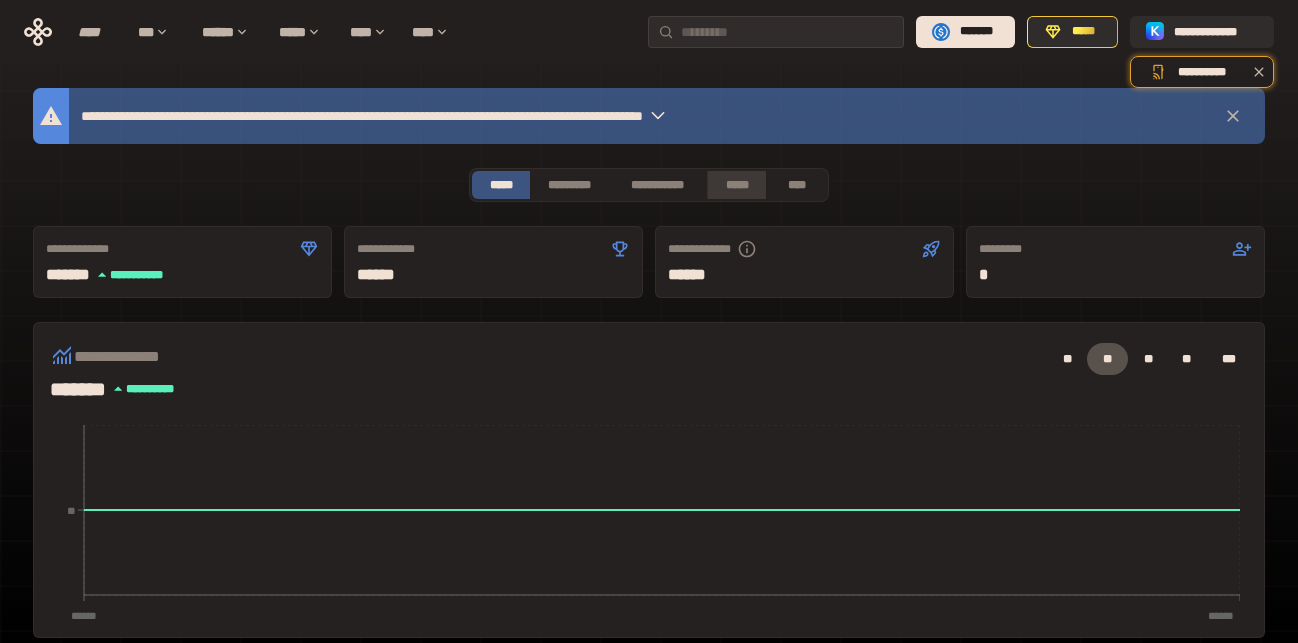 click on "*****" at bounding box center [736, 185] 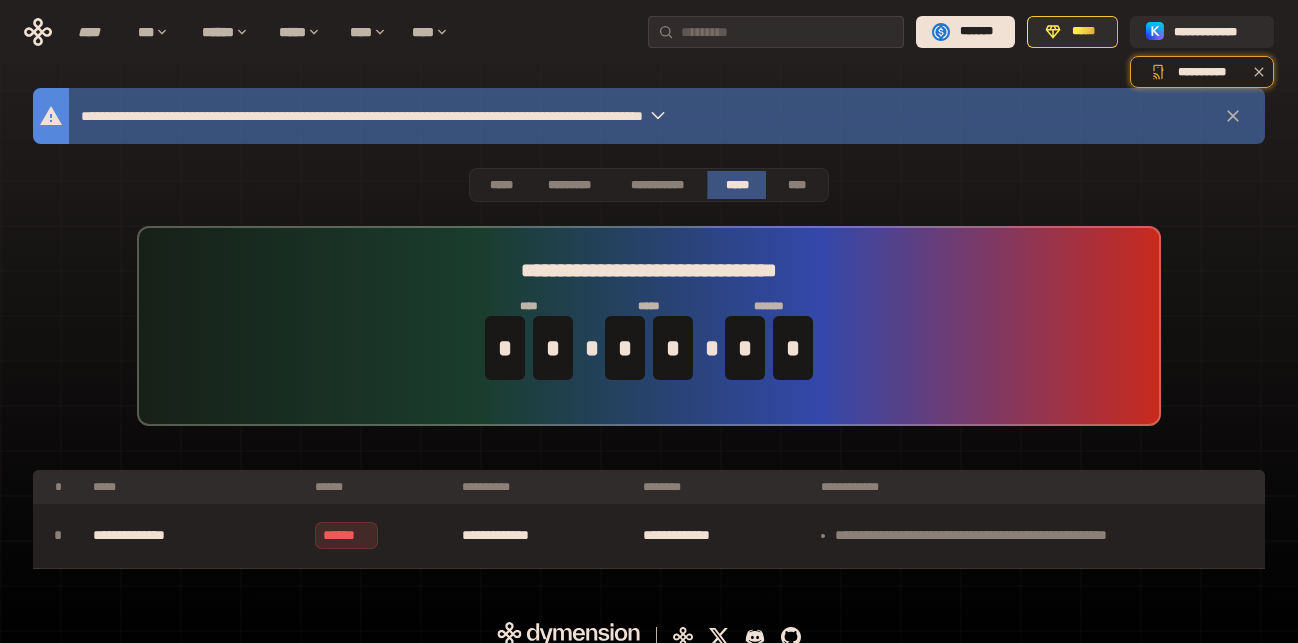 click 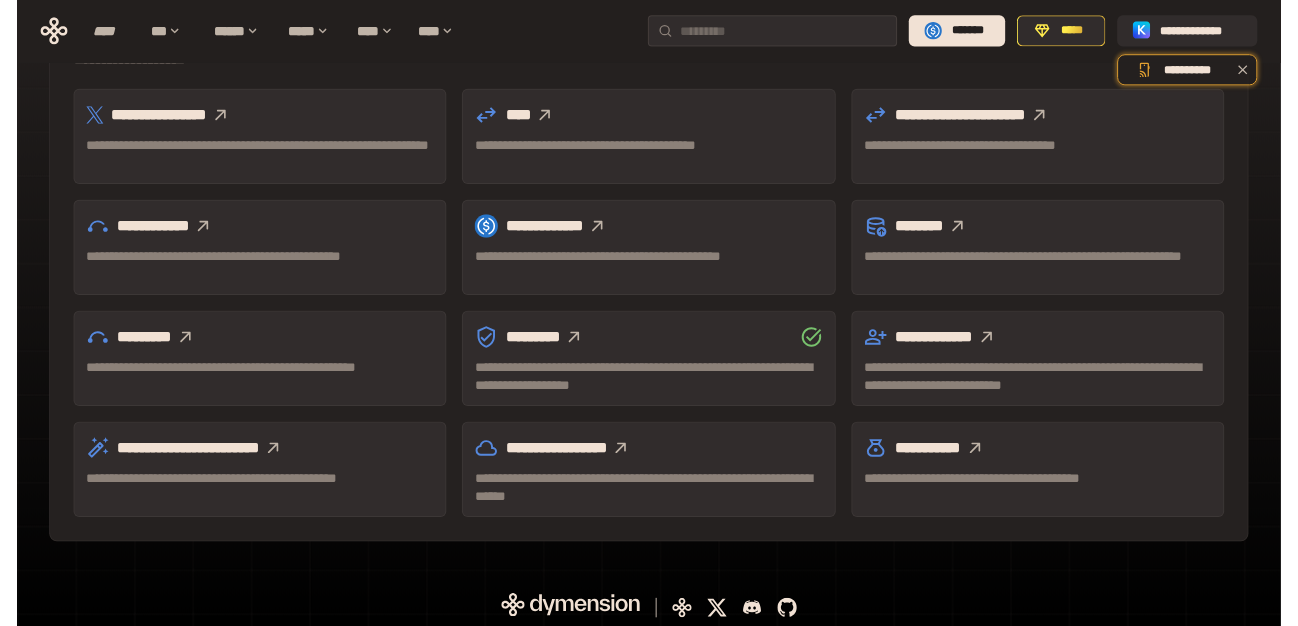 scroll, scrollTop: 645, scrollLeft: 0, axis: vertical 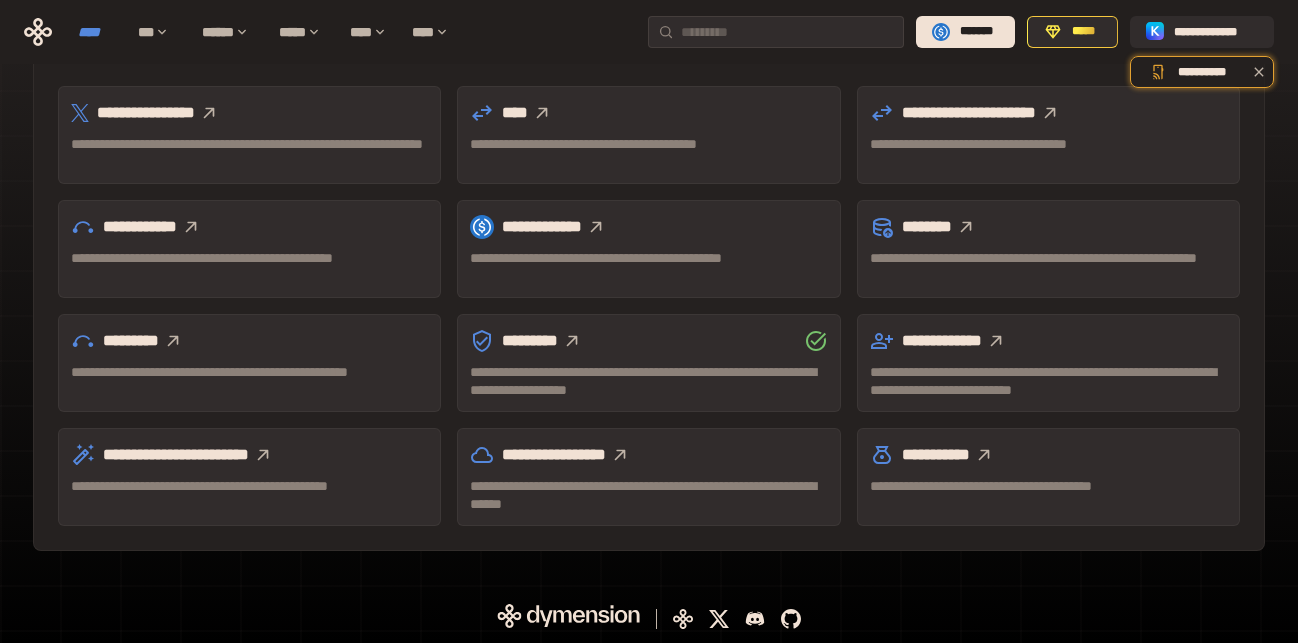 click on "****" at bounding box center [98, 32] 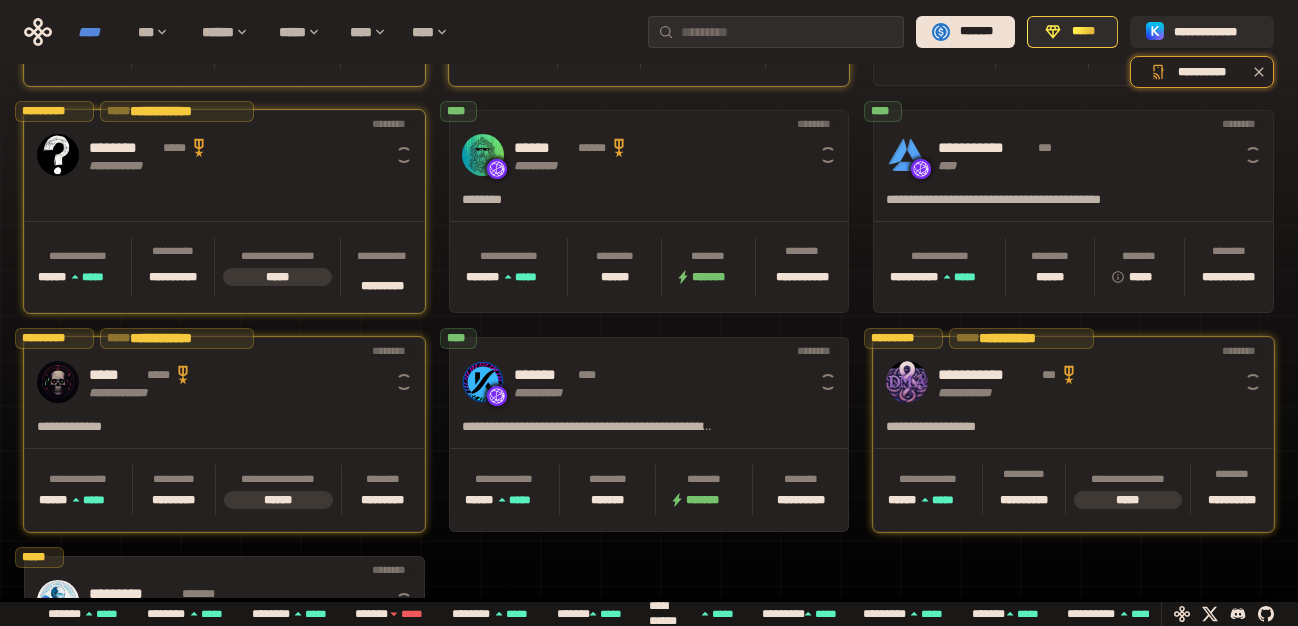 scroll, scrollTop: 0, scrollLeft: 16, axis: horizontal 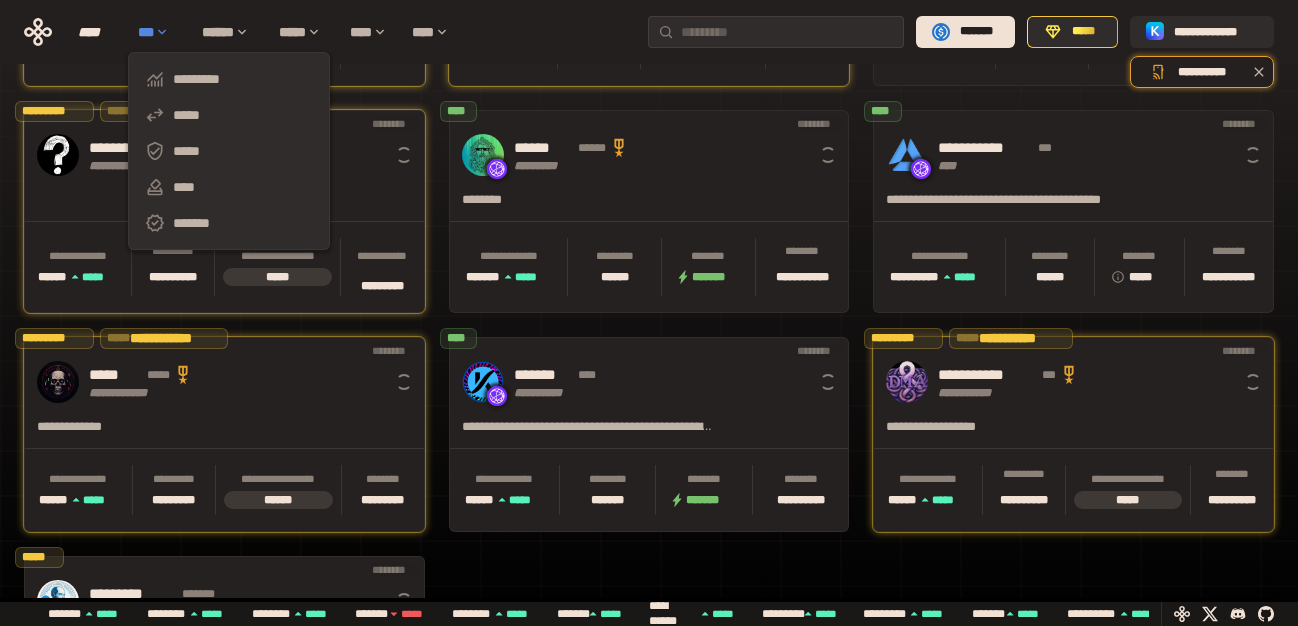 click on "***" at bounding box center [160, 32] 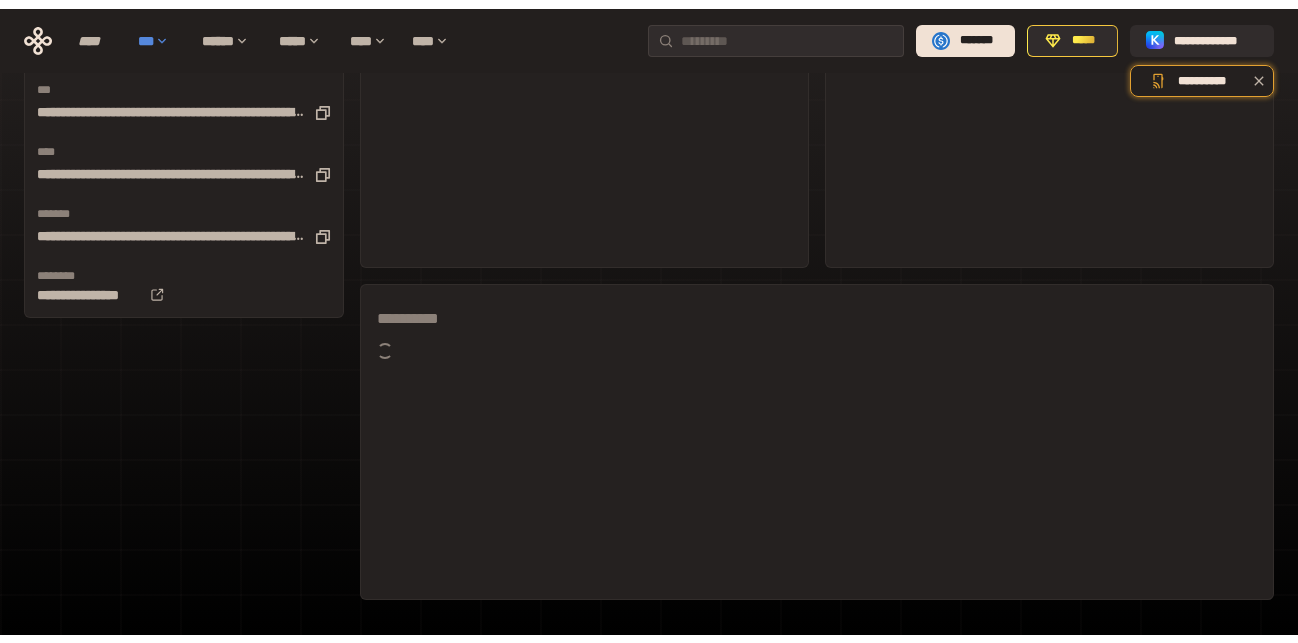 scroll, scrollTop: 637, scrollLeft: 0, axis: vertical 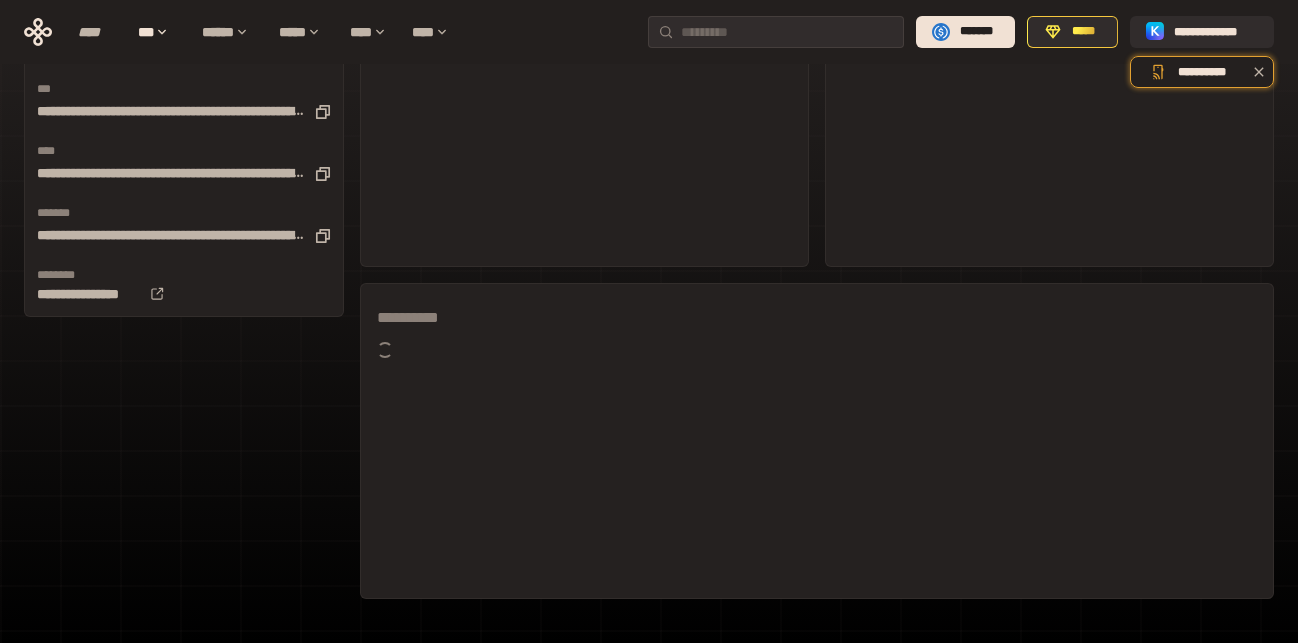 click 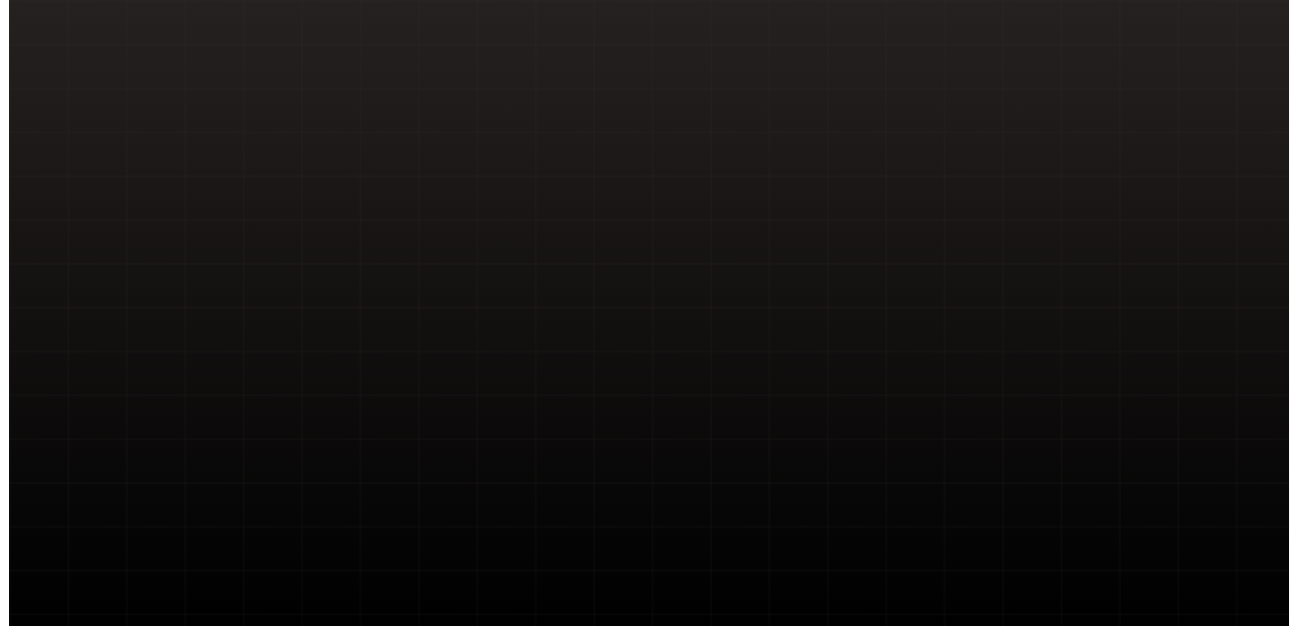 scroll, scrollTop: 0, scrollLeft: 0, axis: both 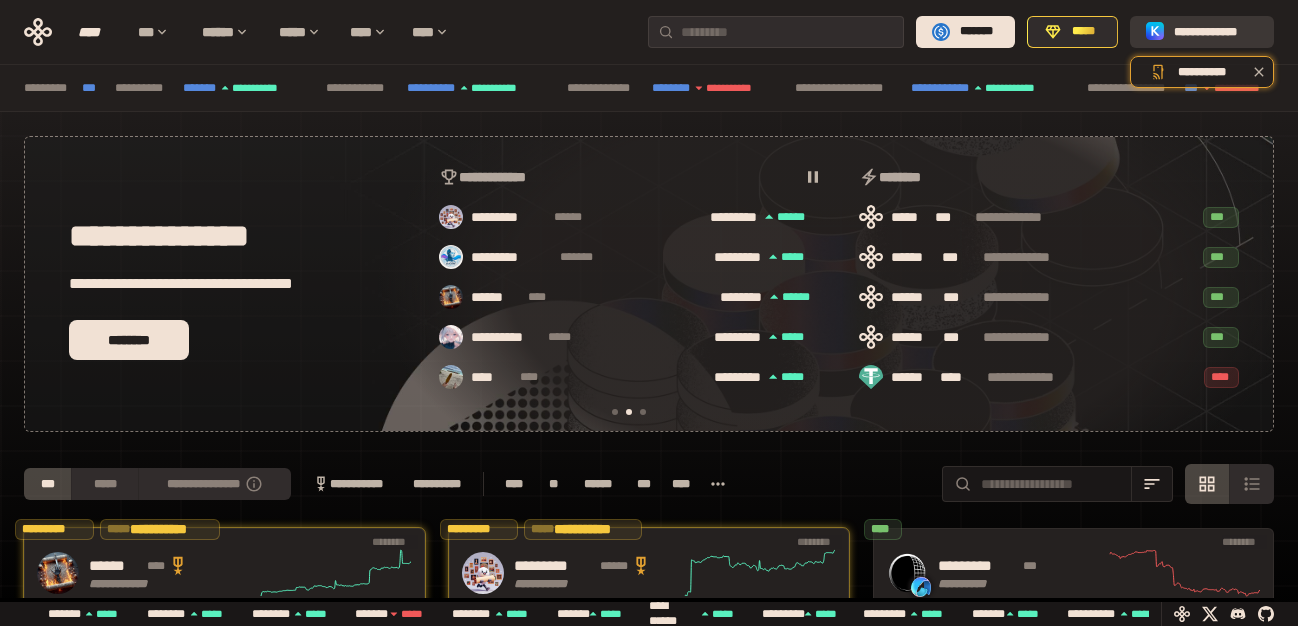 click on "**********" at bounding box center [1202, 32] 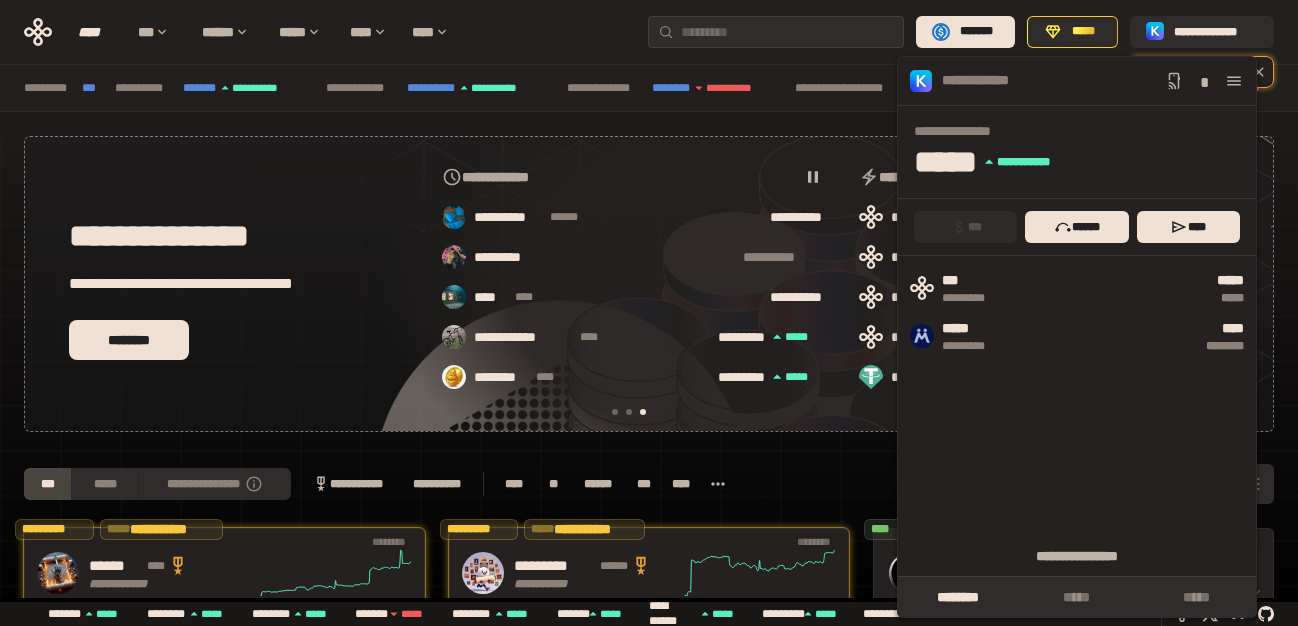 scroll, scrollTop: 0, scrollLeft: 856, axis: horizontal 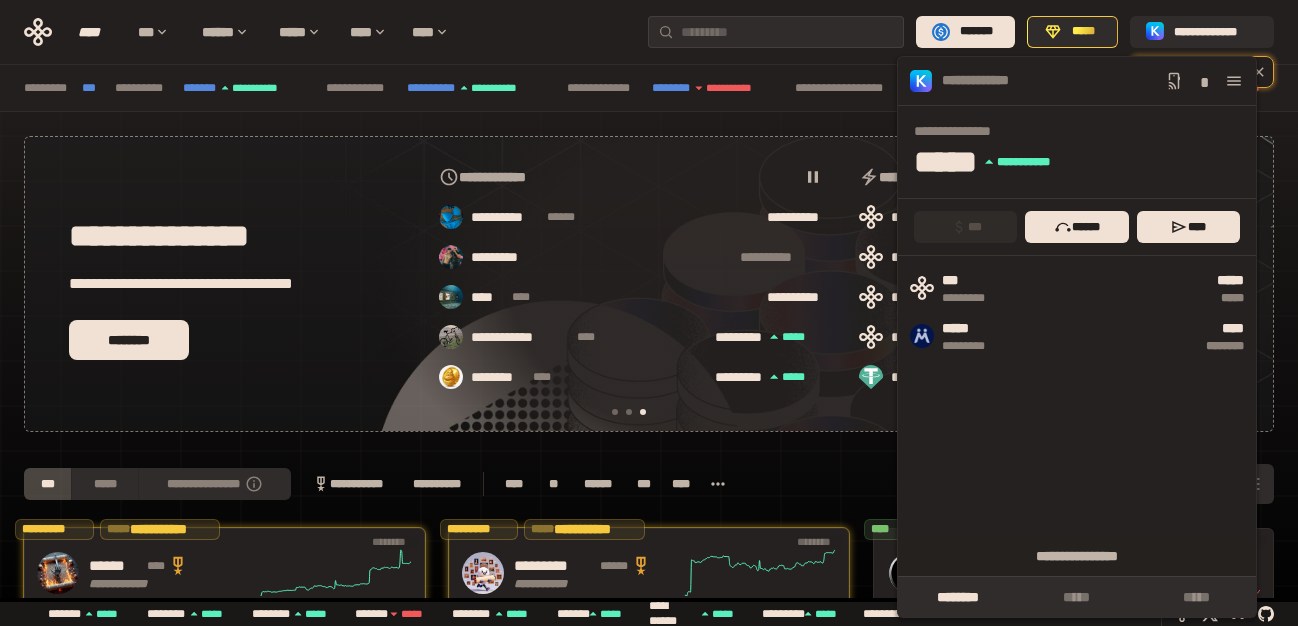 click 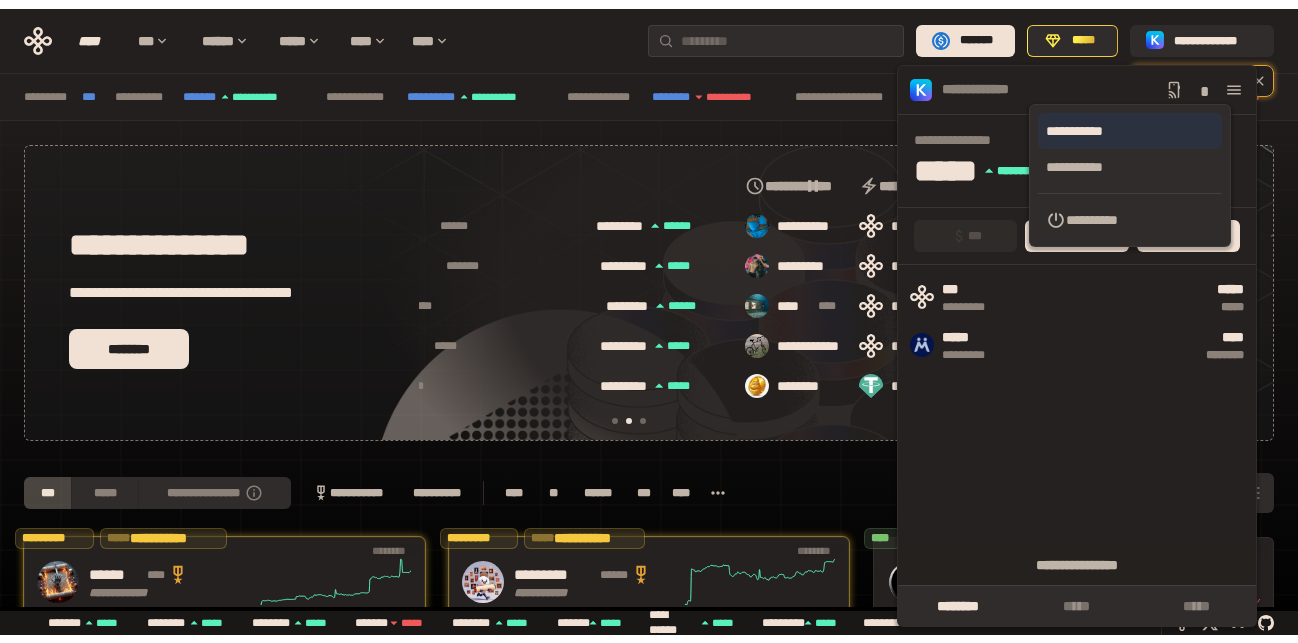 scroll, scrollTop: 0, scrollLeft: 443, axis: horizontal 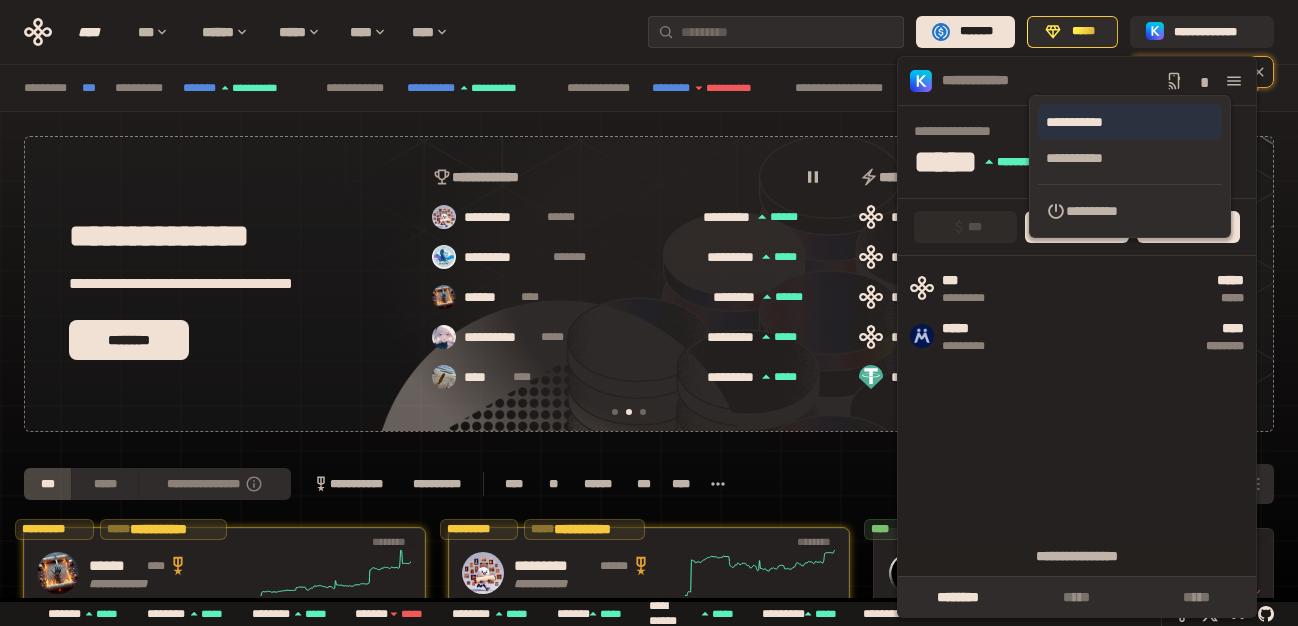 click on "**********" at bounding box center (1130, 122) 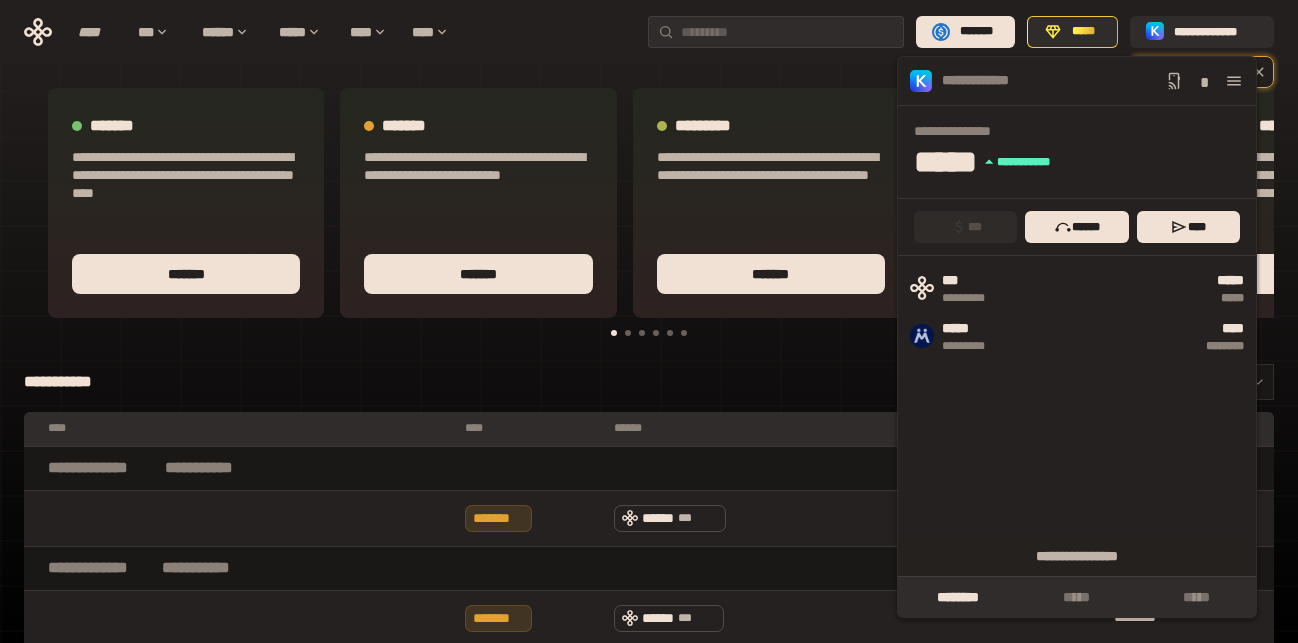 click 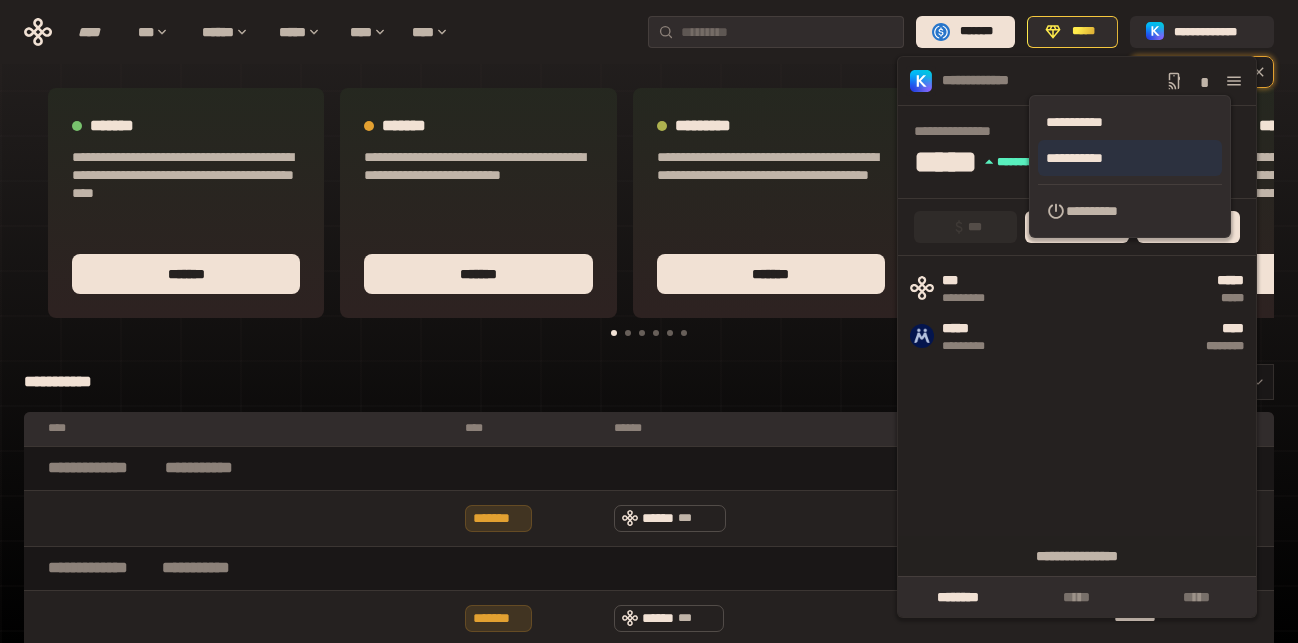 click on "**********" at bounding box center [1130, 158] 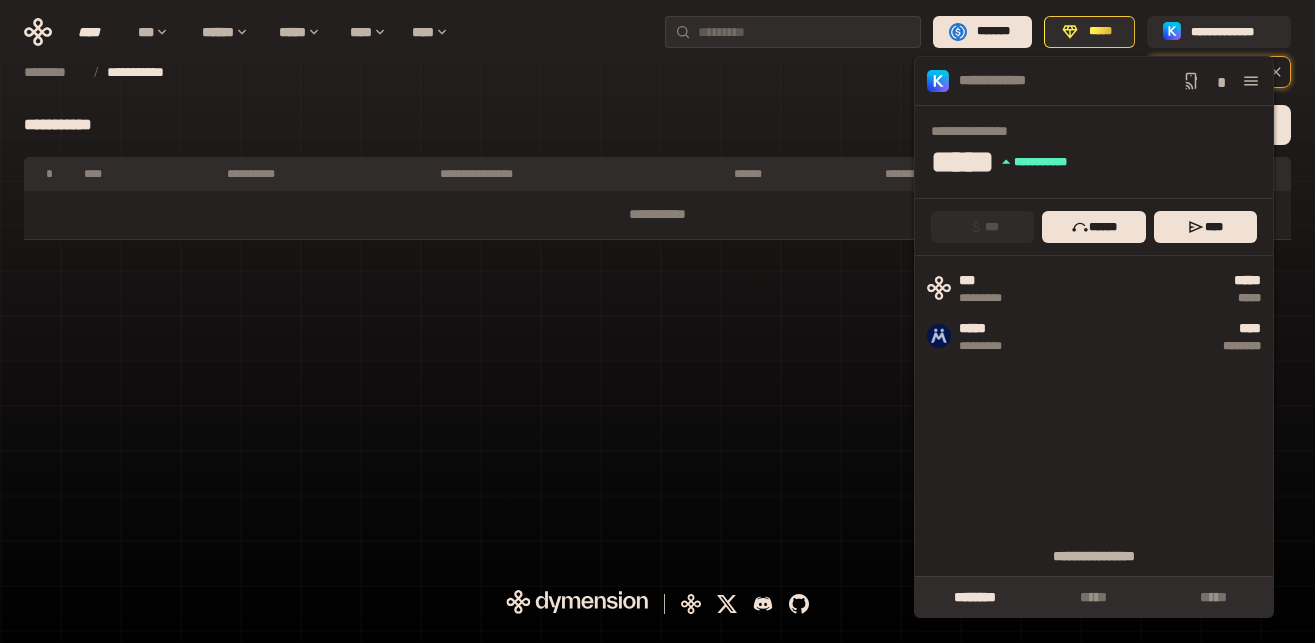 click 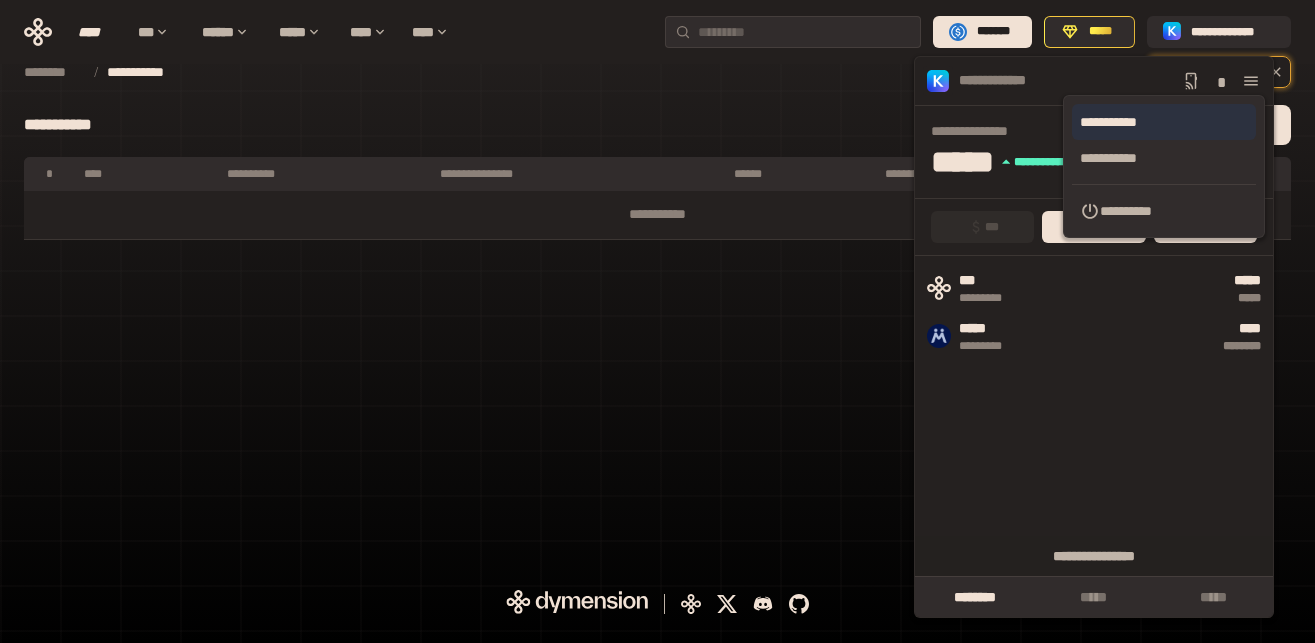 click on "**********" at bounding box center (1164, 122) 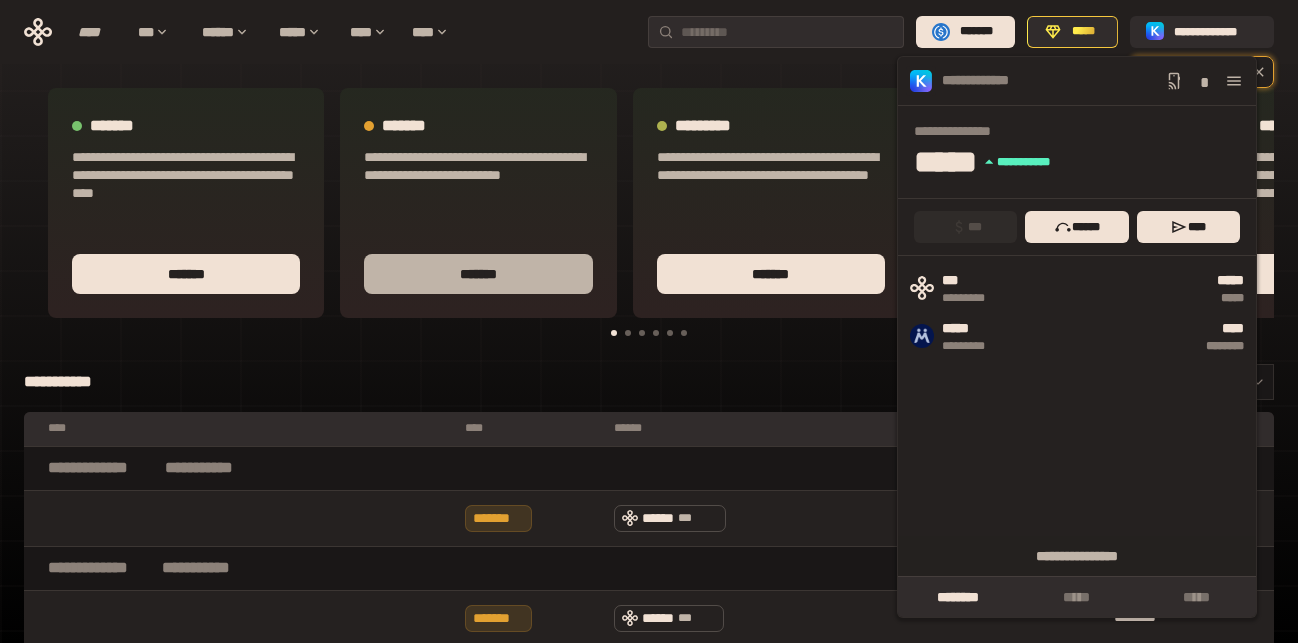 click on "*******" at bounding box center [478, 274] 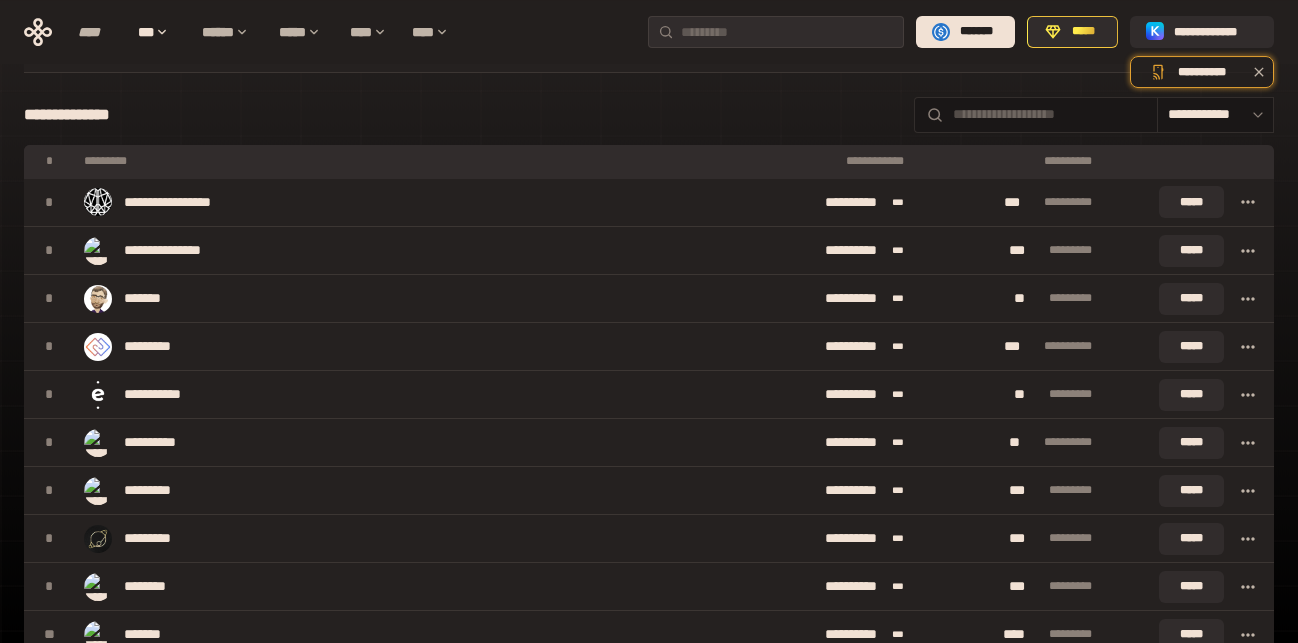 scroll, scrollTop: 0, scrollLeft: 0, axis: both 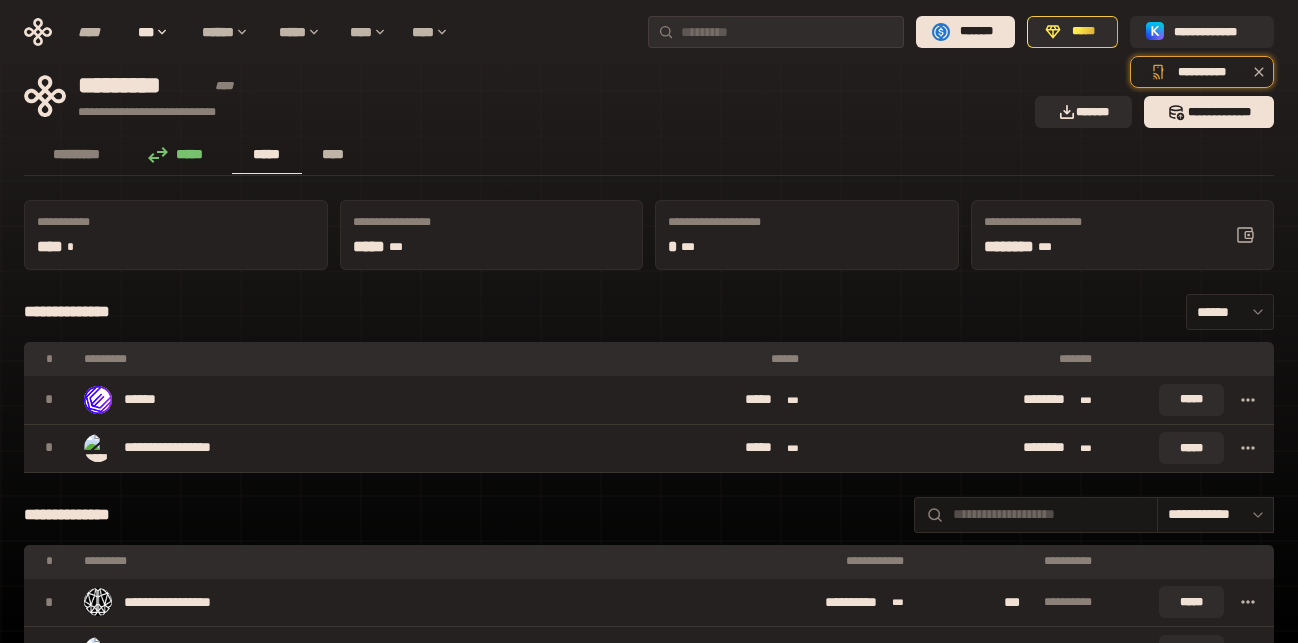 click on "****" at bounding box center (333, 154) 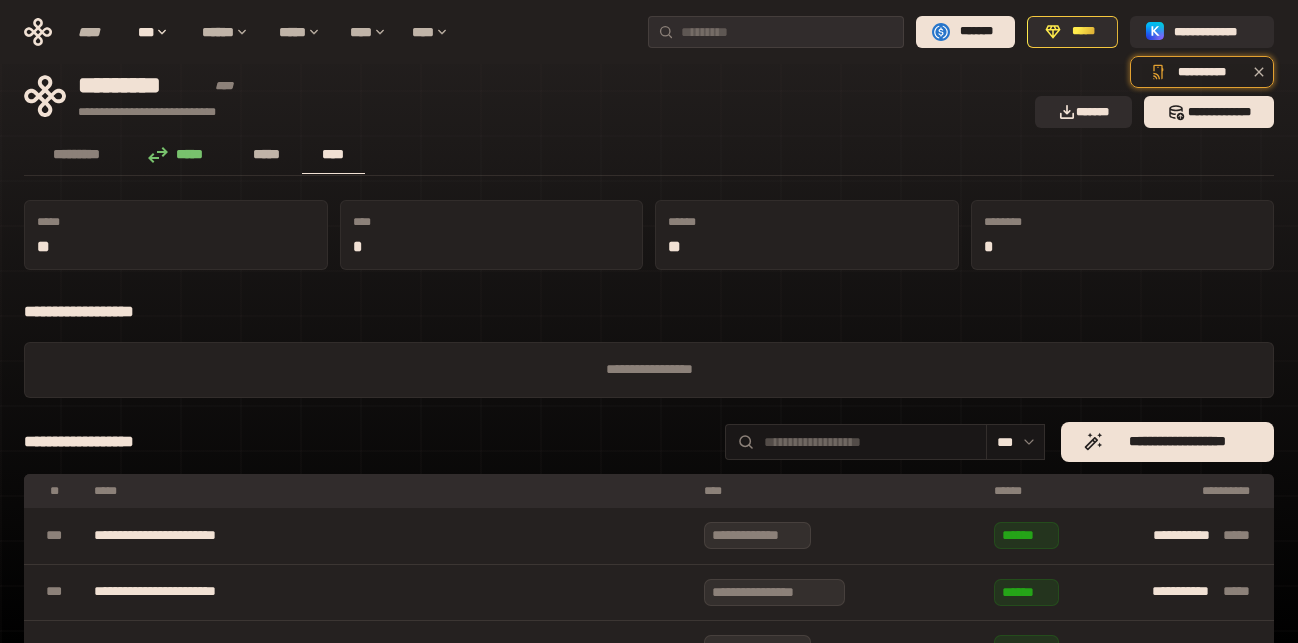 click on "*****" at bounding box center [267, 154] 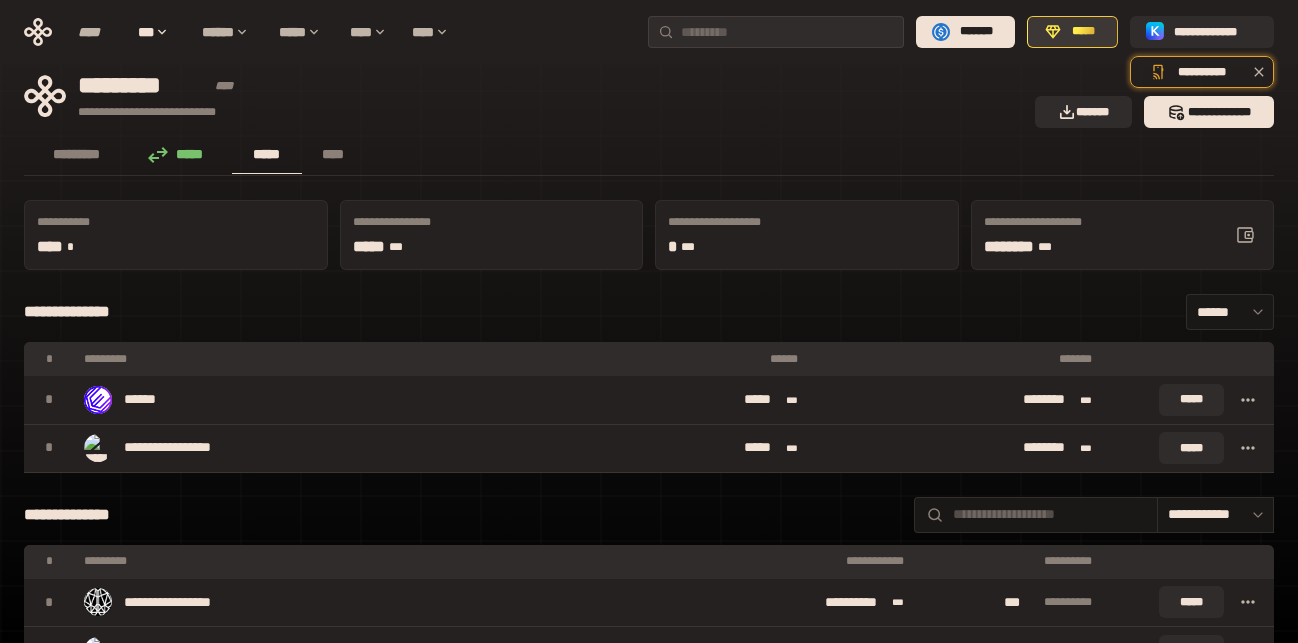 click on "*****" at bounding box center [1083, 32] 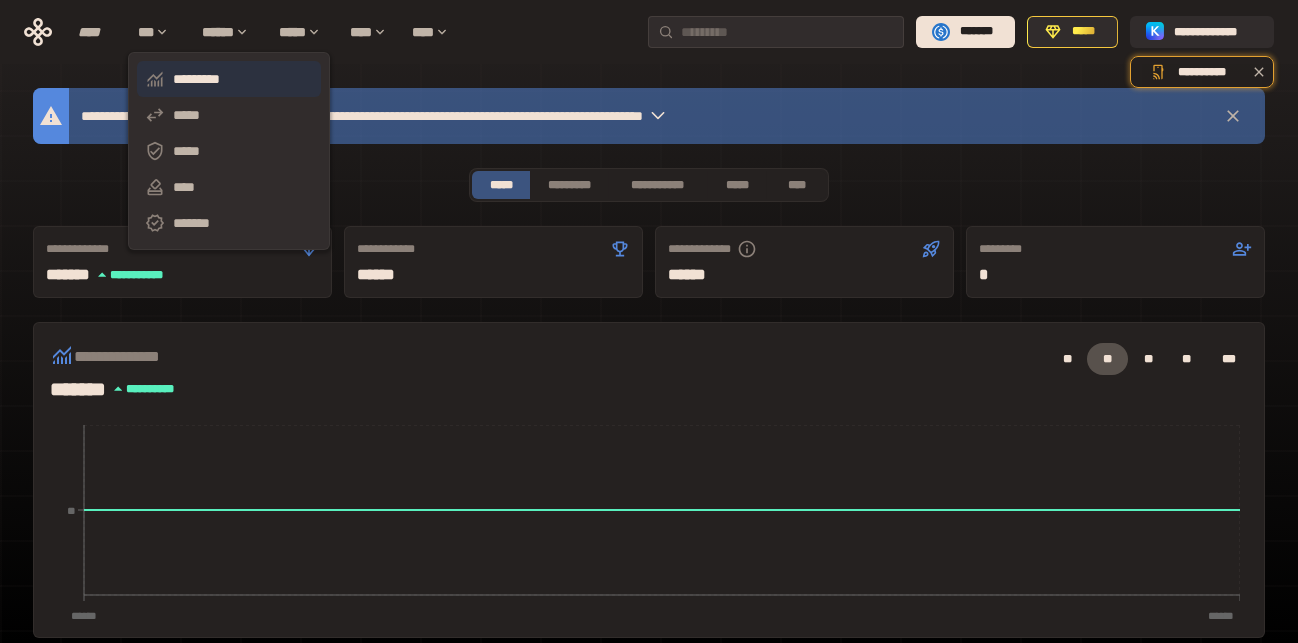 click on "*********" at bounding box center (229, 79) 